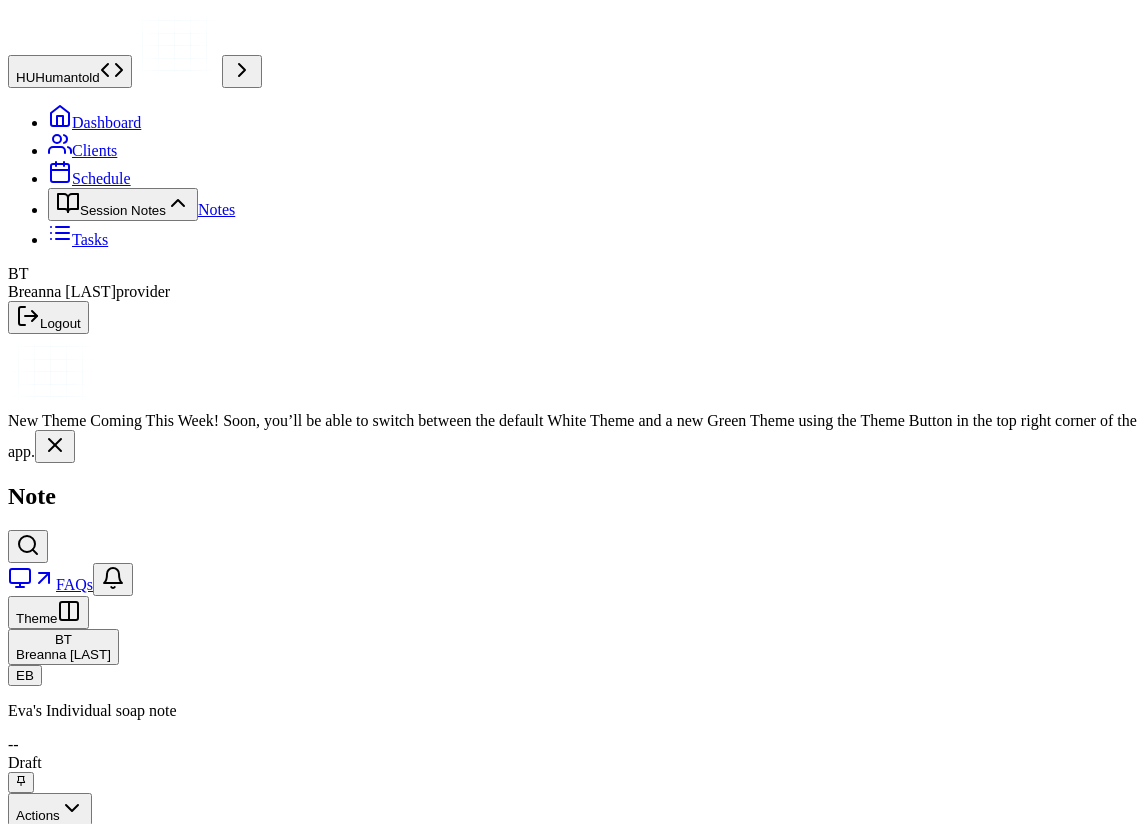 scroll, scrollTop: 0, scrollLeft: 0, axis: both 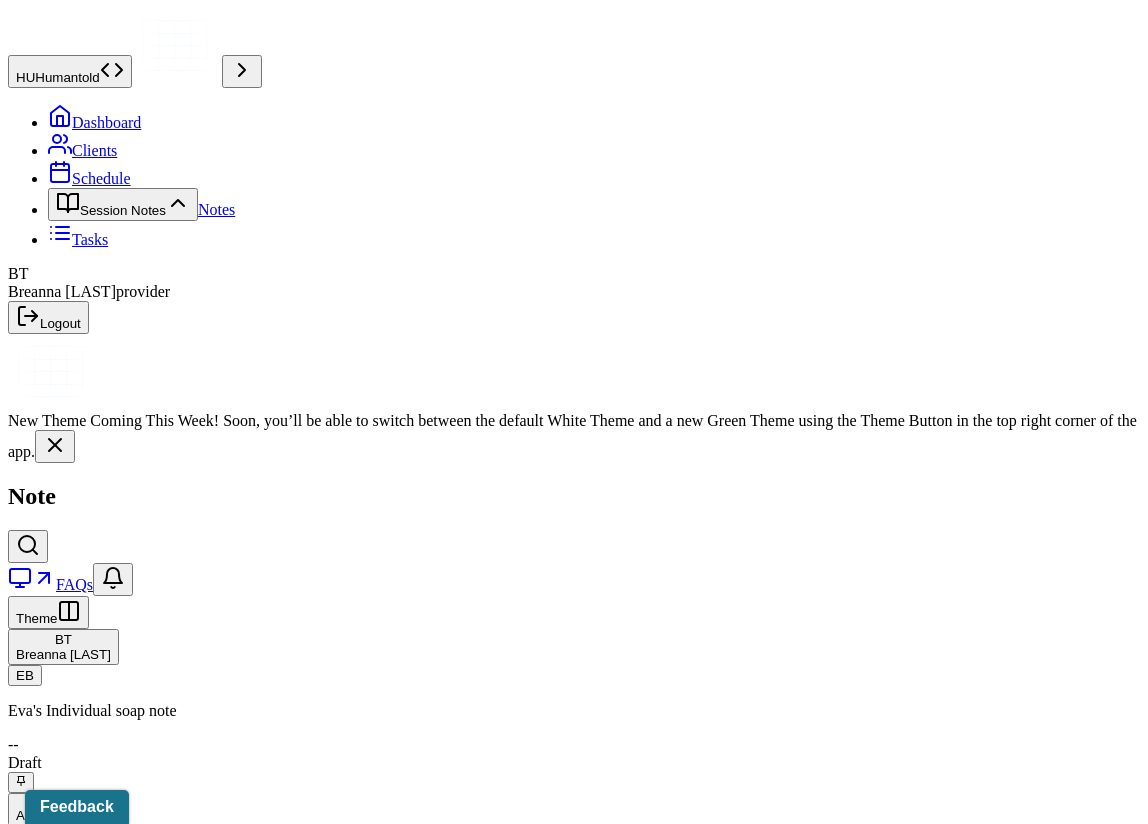 click on "Notes" at bounding box center (216, 209) 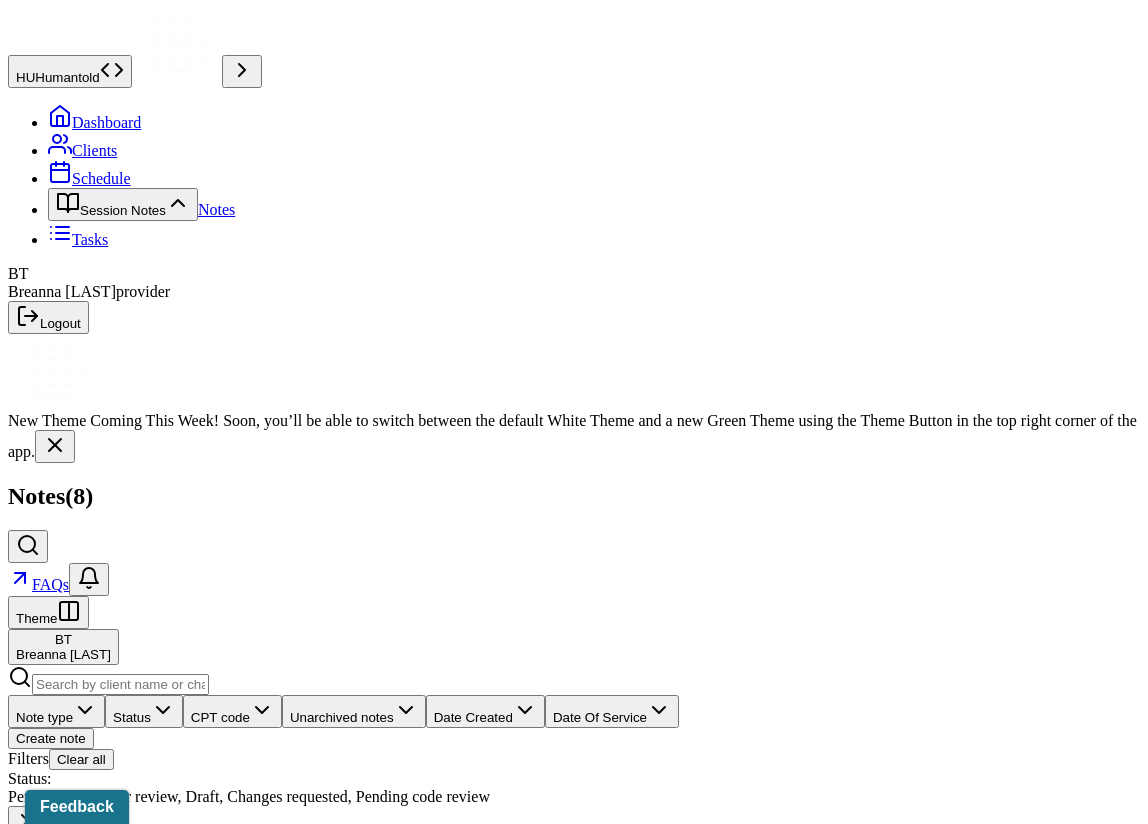click on "[LAST], [FIRST]" at bounding box center [390, 1022] 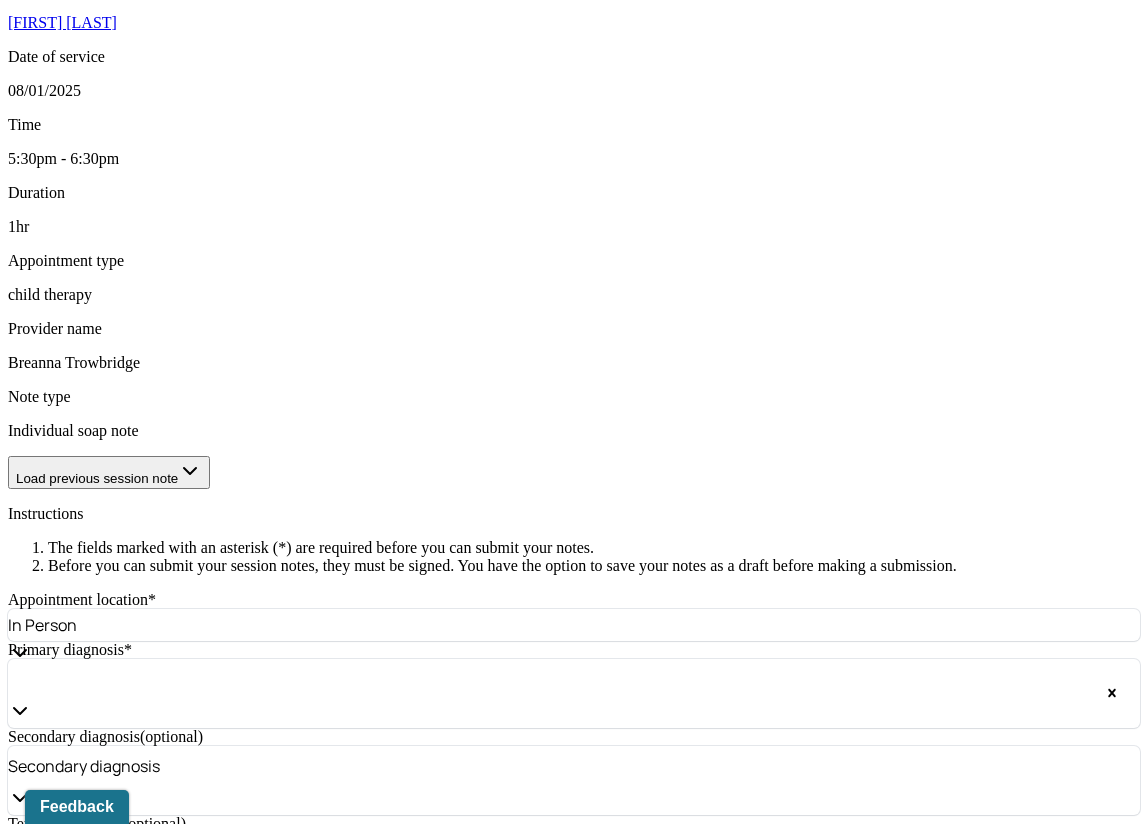 scroll, scrollTop: 757, scrollLeft: 0, axis: vertical 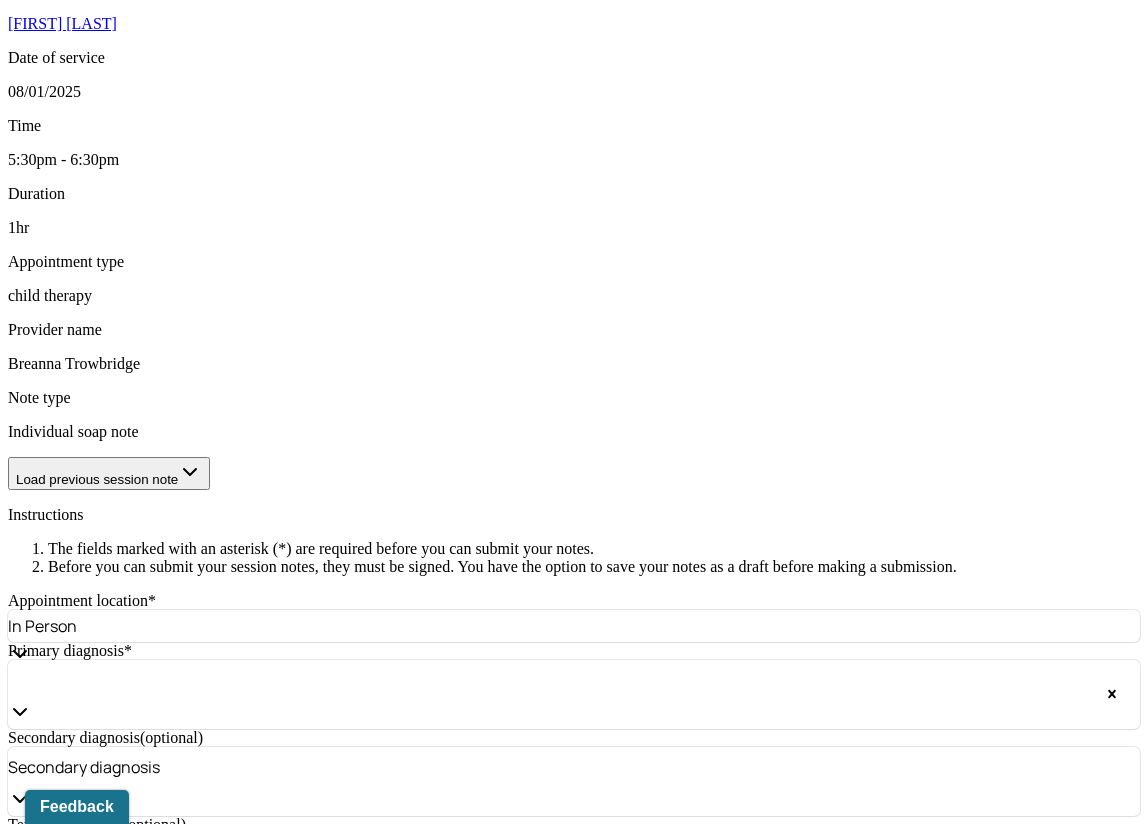 drag, startPoint x: 886, startPoint y: 381, endPoint x: 559, endPoint y: 383, distance: 327.0061 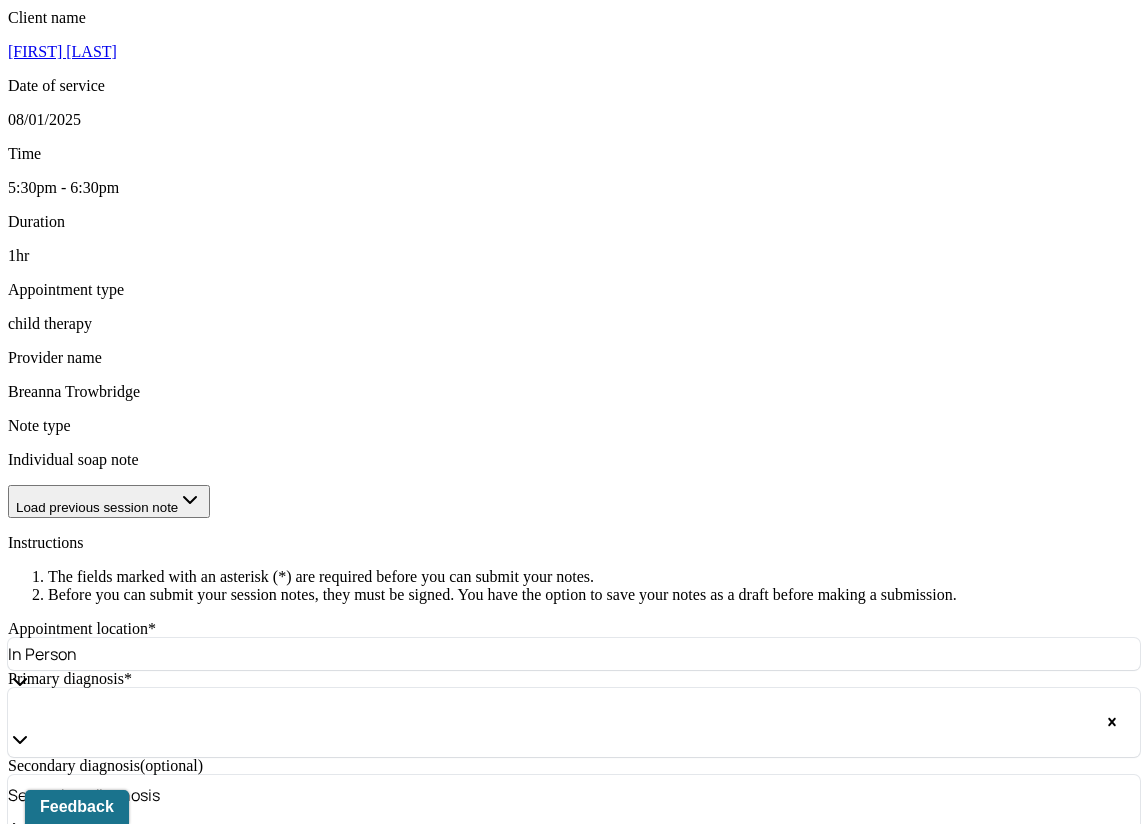 type on "Updates were discussed; Client discussed upcoming plans for the rest of the summer as well as medication updates." 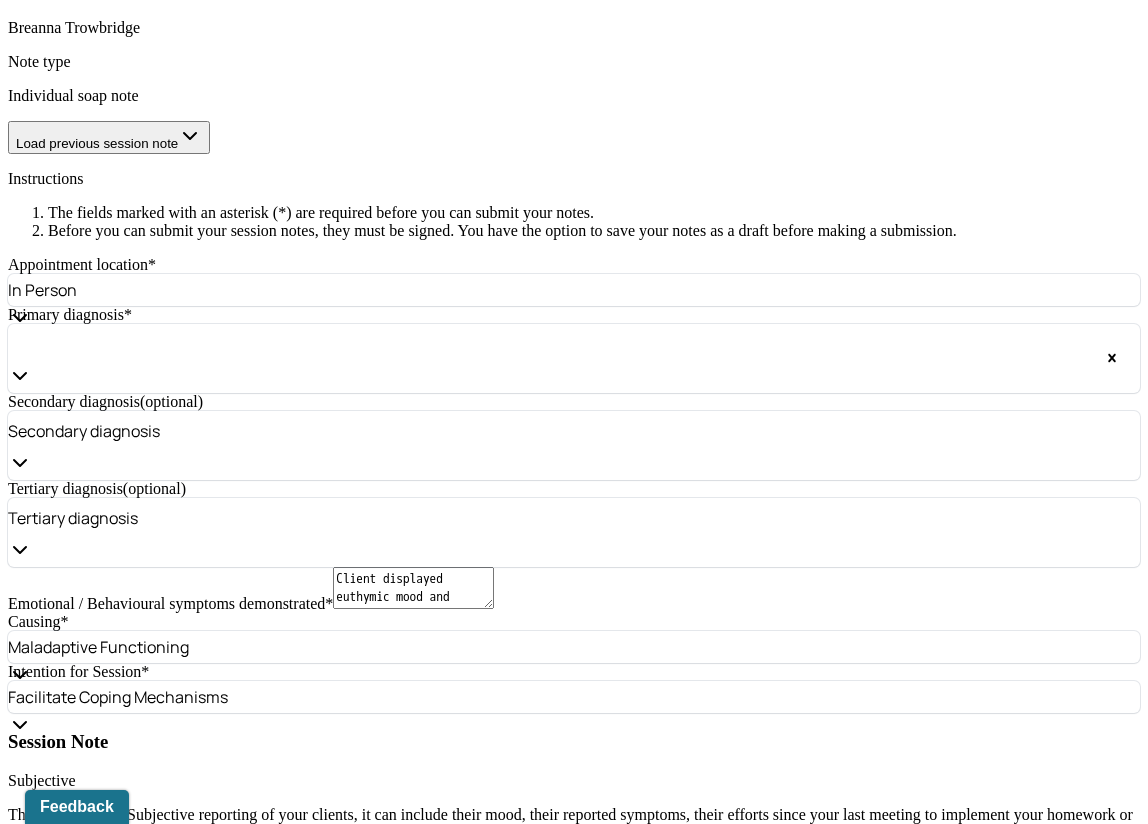 scroll, scrollTop: 1112, scrollLeft: 0, axis: vertical 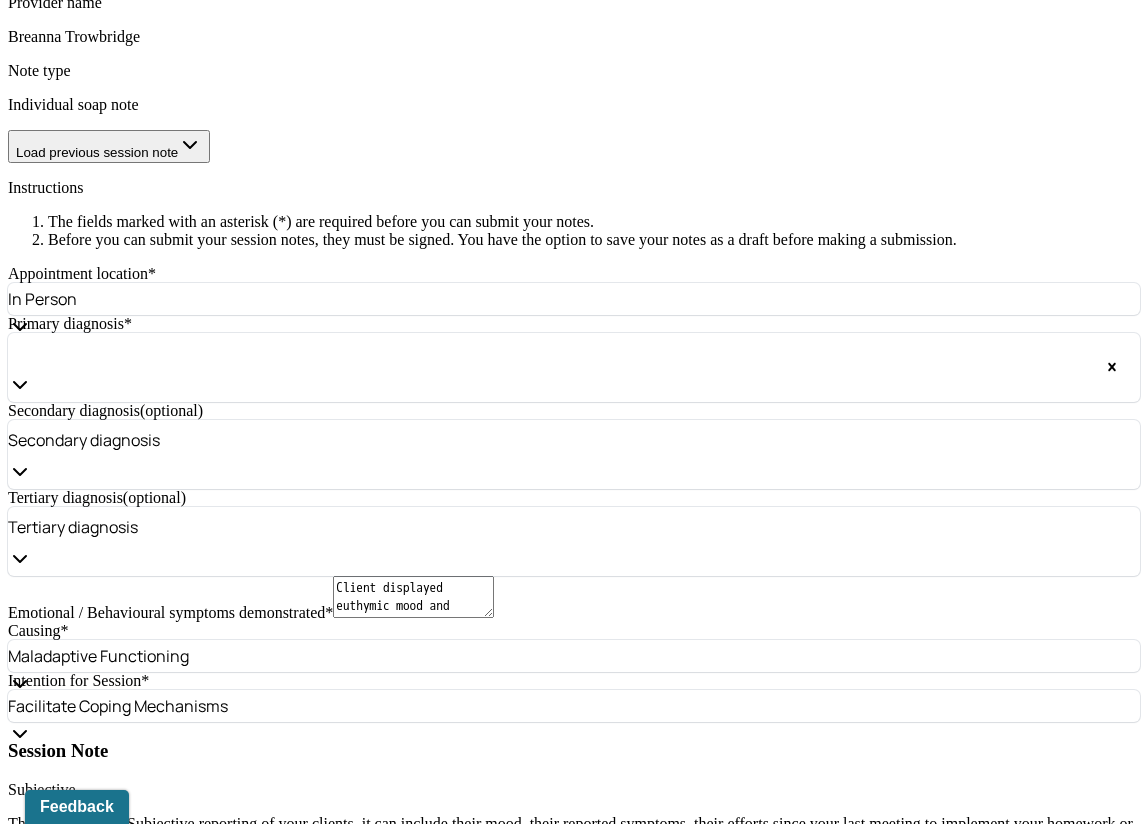 type on "Client was oriented x4 and engaged. Client's mood and affect were congruent. Client displayed tense body language and intermittent eye contact." 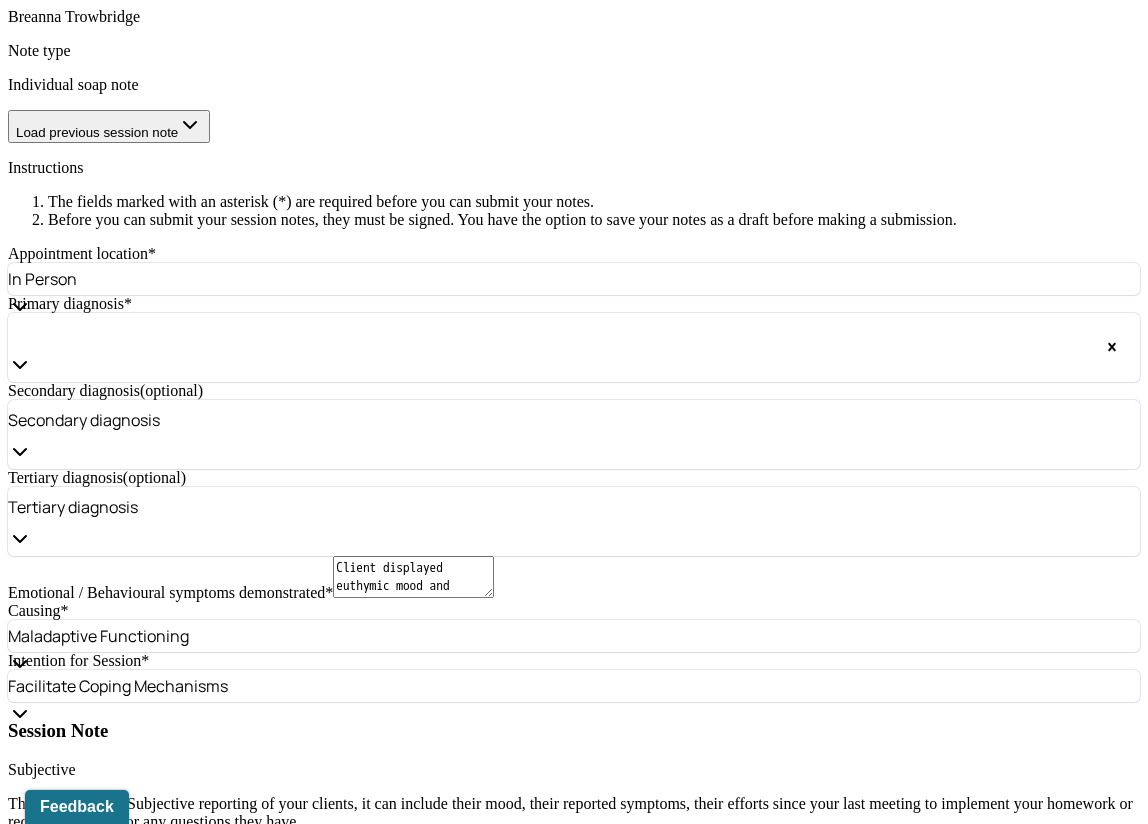 scroll, scrollTop: 1133, scrollLeft: 0, axis: vertical 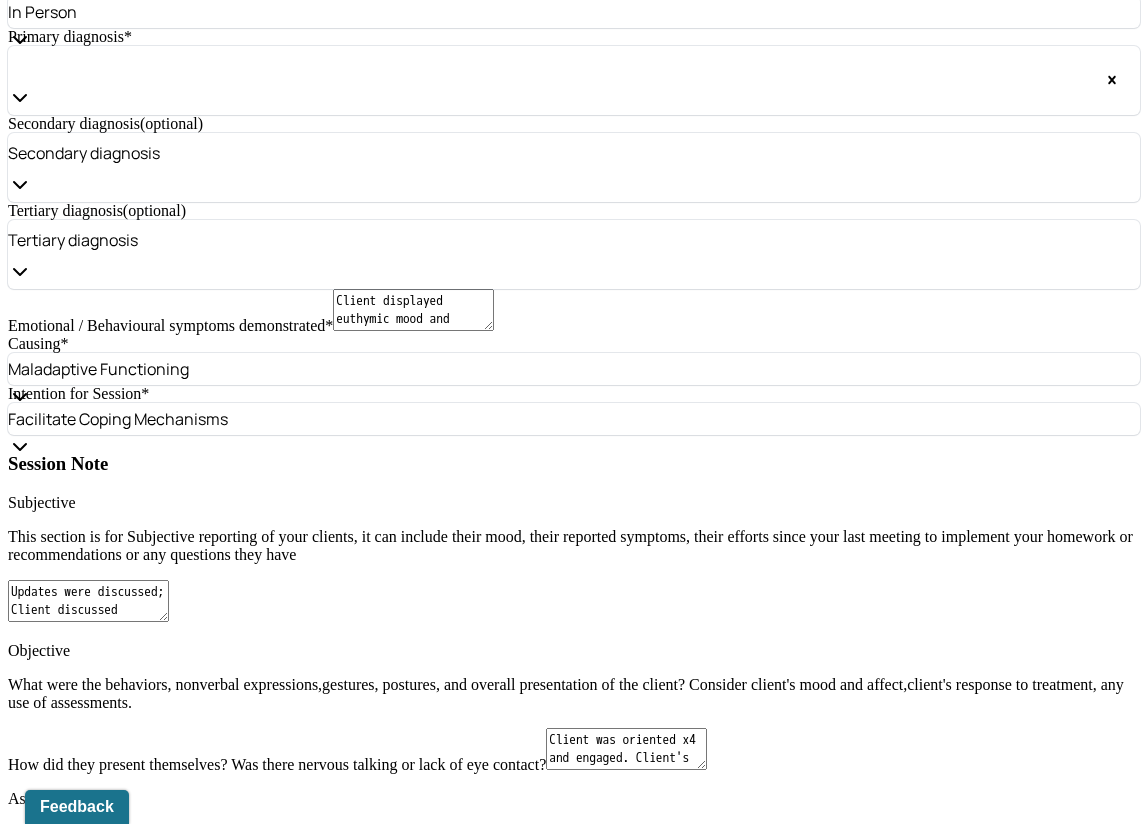 type on "Client discussed side effects and impacts of medication. Psychoeducation was provided on the medication and discussion surrounding awareness of efficacy. Humanism was used when providing a safe environment for the client to share her experiences." 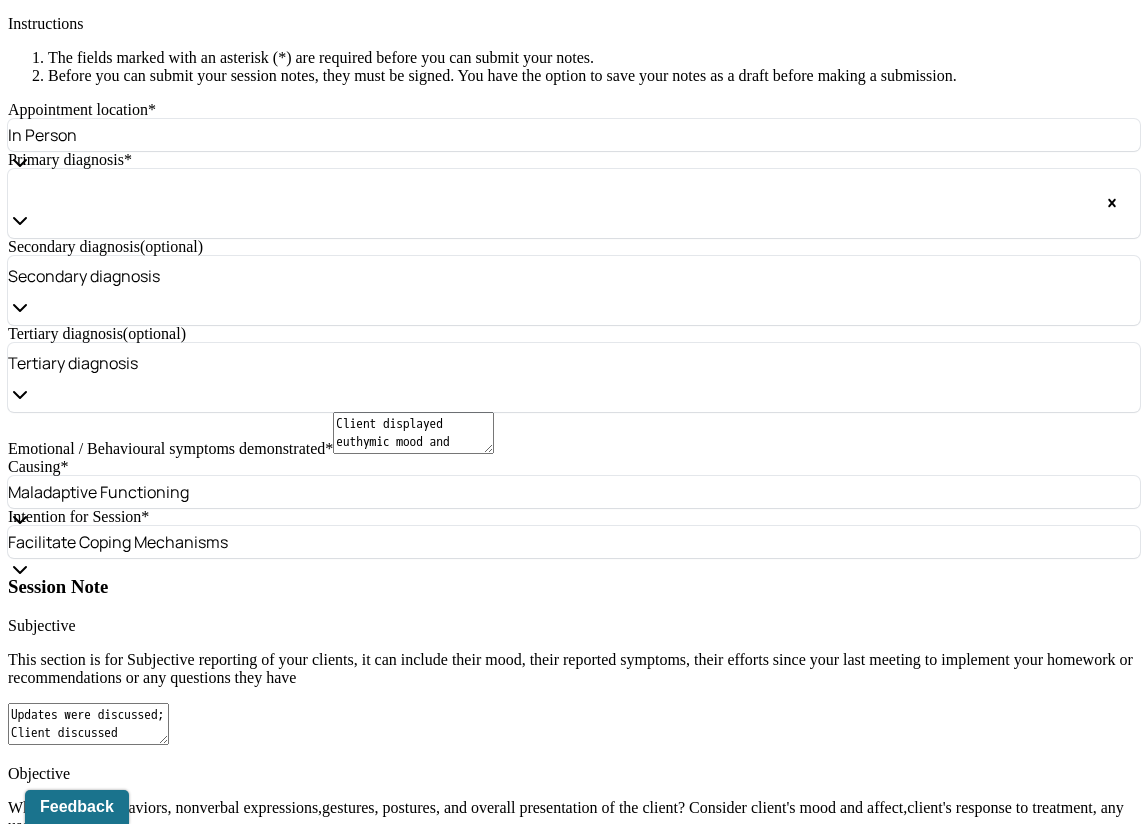 scroll, scrollTop: 1274, scrollLeft: 0, axis: vertical 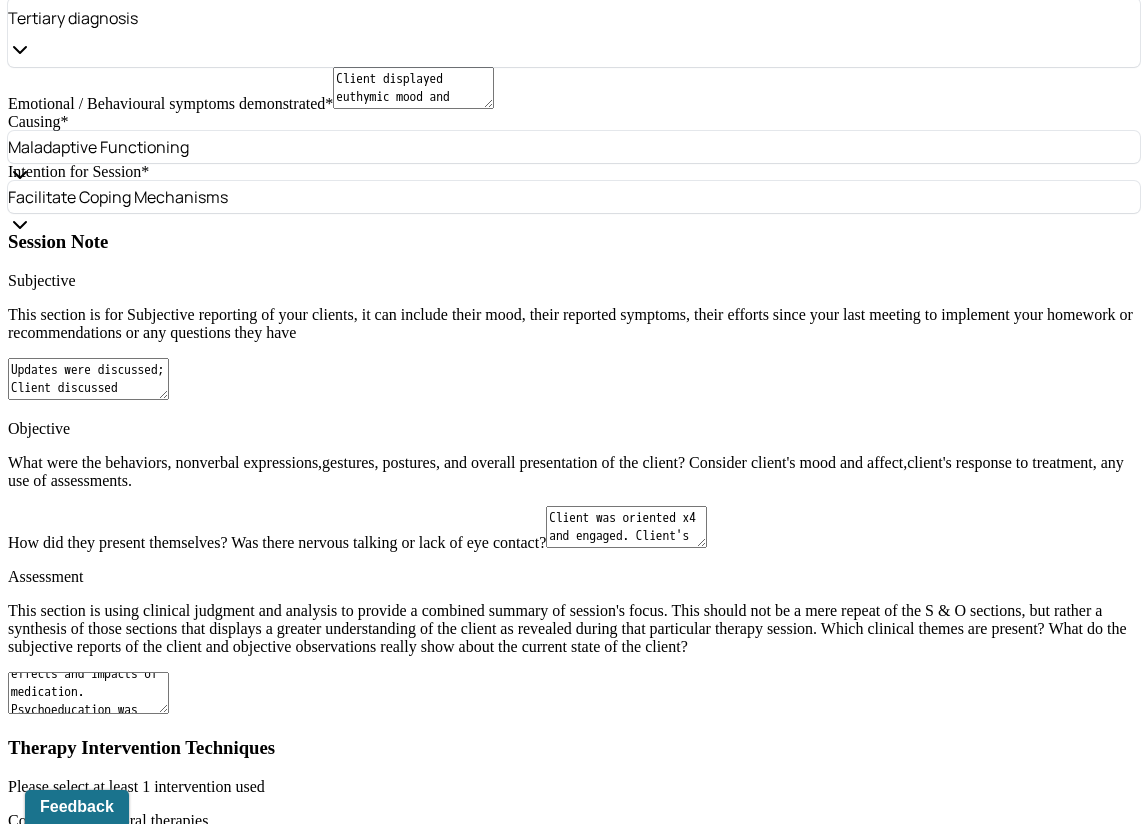 drag, startPoint x: 945, startPoint y: 562, endPoint x: 640, endPoint y: 560, distance: 305.00656 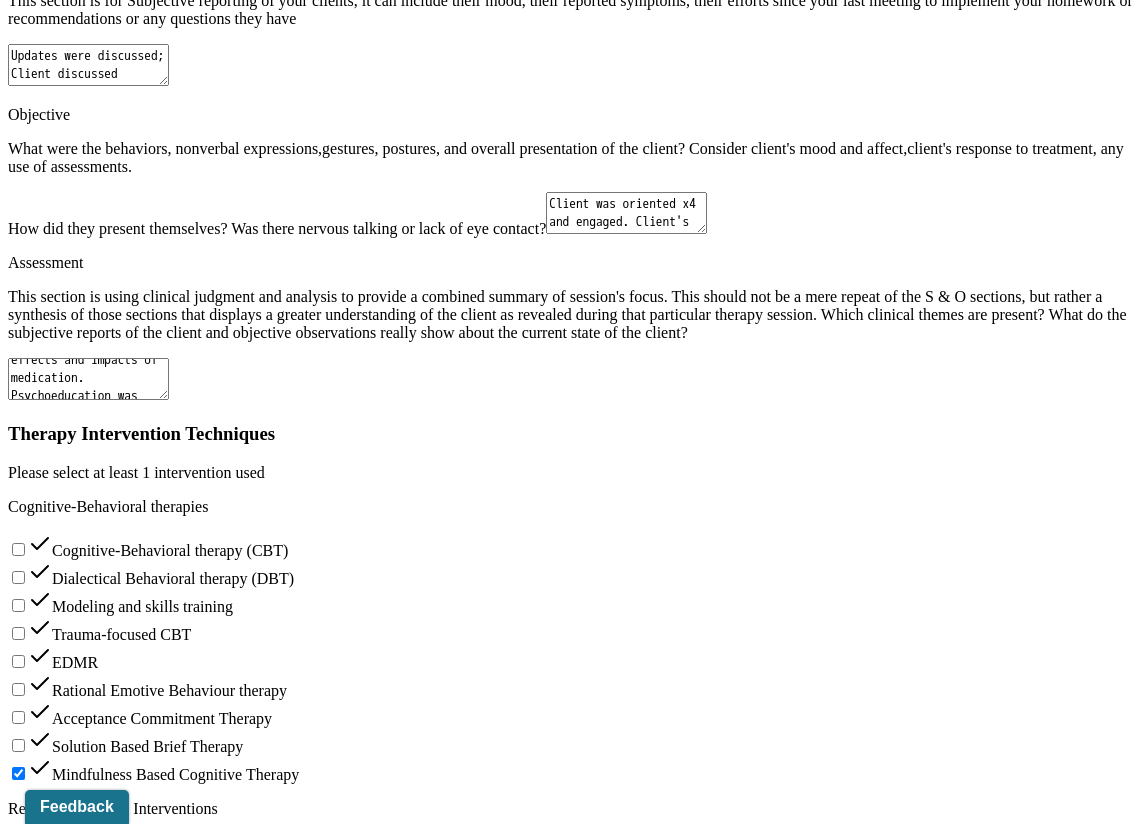 scroll, scrollTop: 1927, scrollLeft: 0, axis: vertical 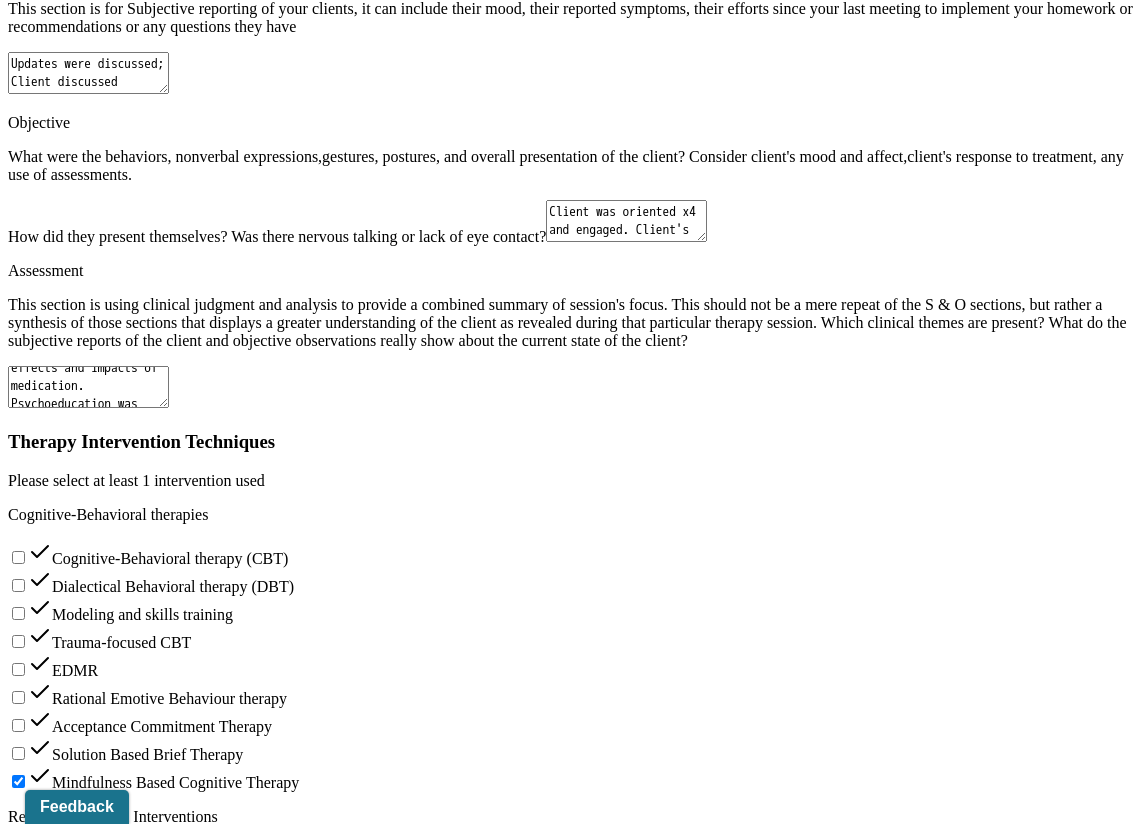 type on "Sessions to remain weekly. Next session to continue to assist in college preparation" 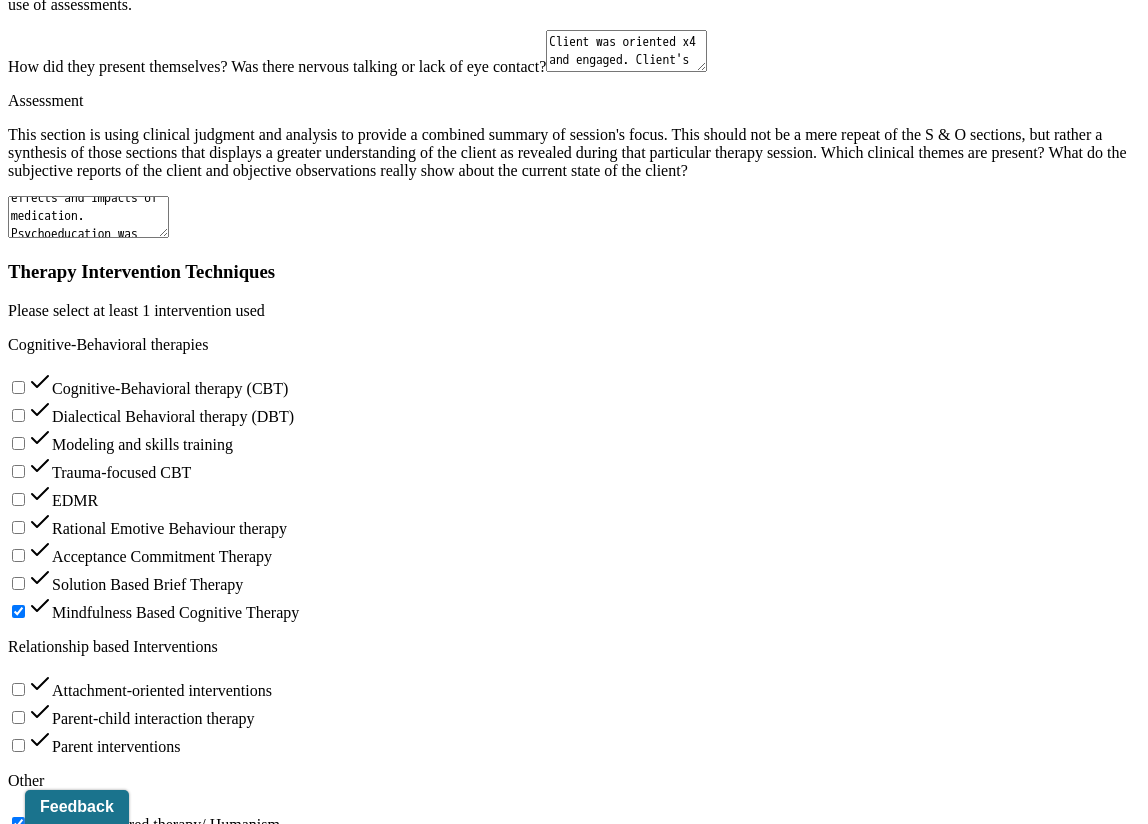 scroll, scrollTop: 2098, scrollLeft: 0, axis: vertical 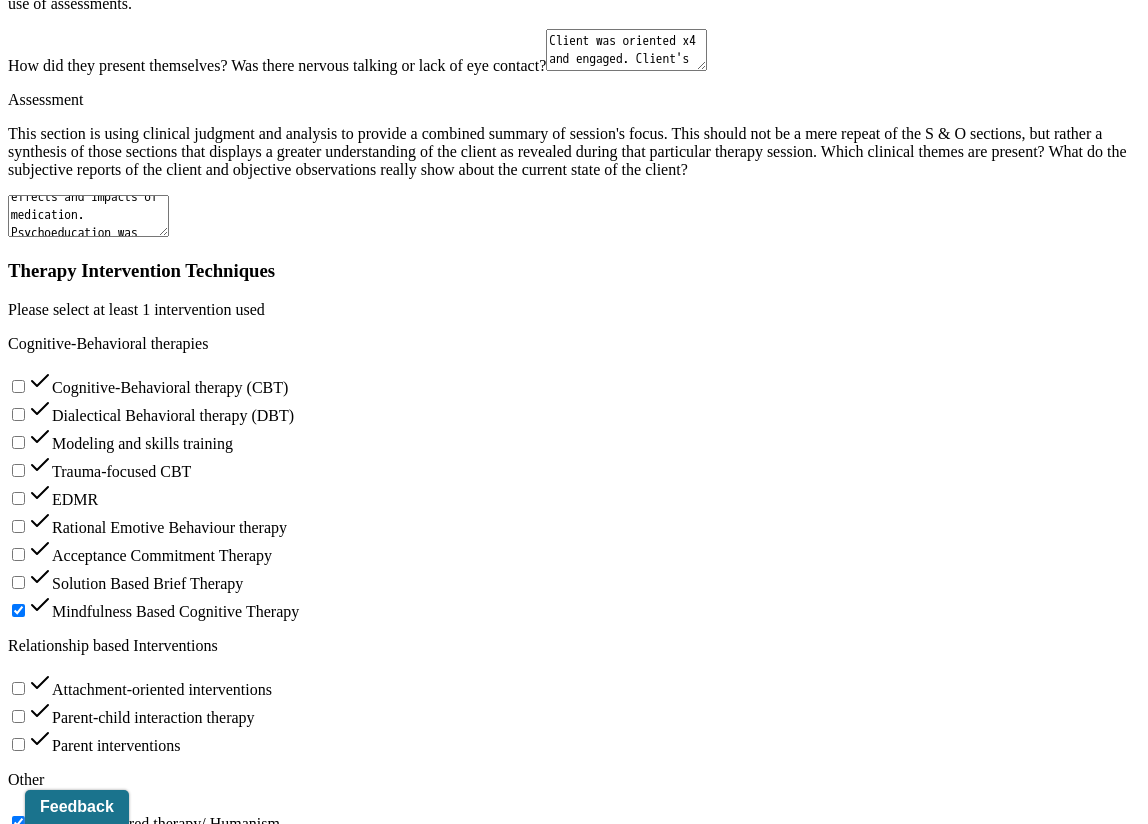 type on "Good prognosis demonstrated by client's determination" 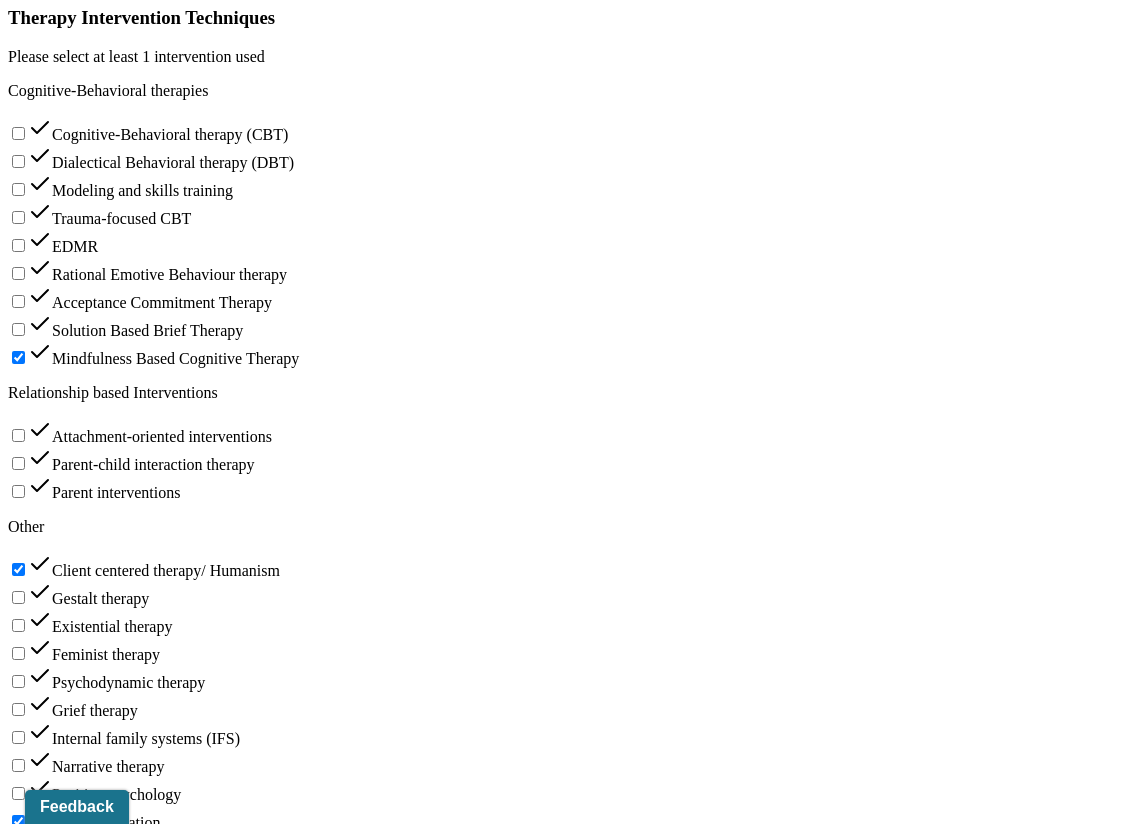 scroll, scrollTop: 2344, scrollLeft: 0, axis: vertical 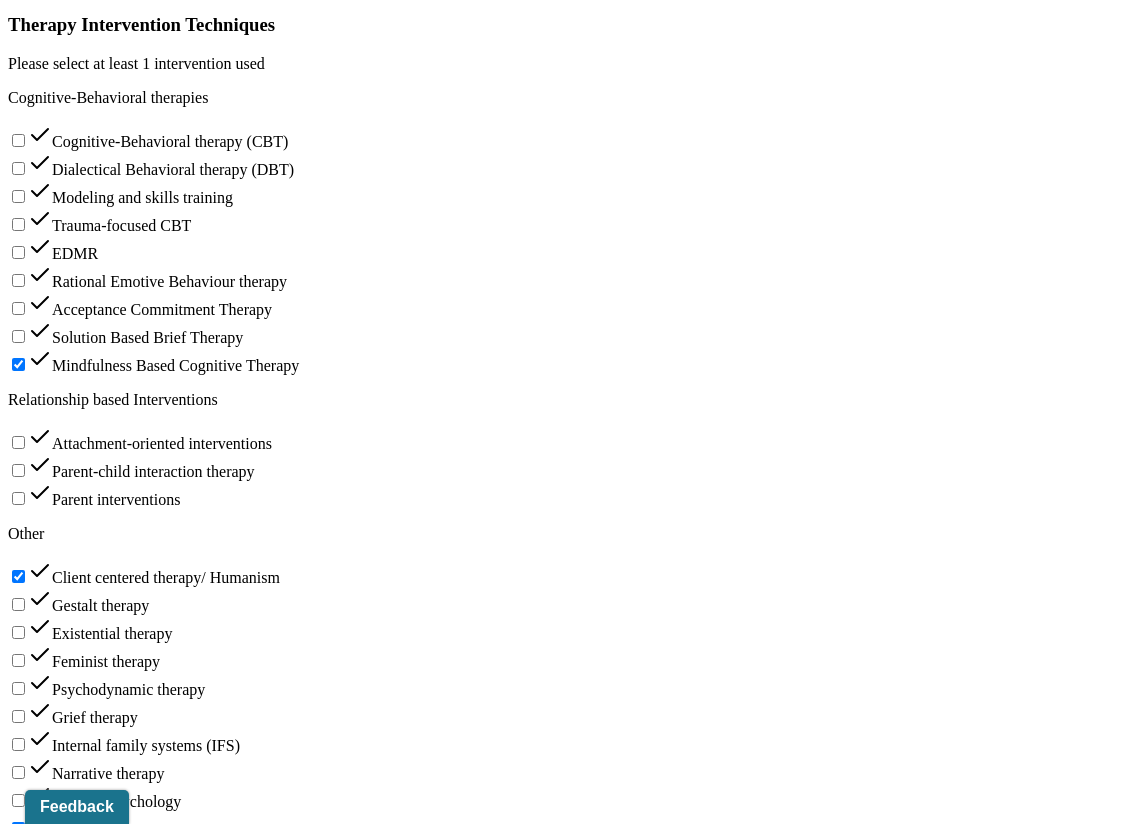 type on "Client was responsive and reflective during session" 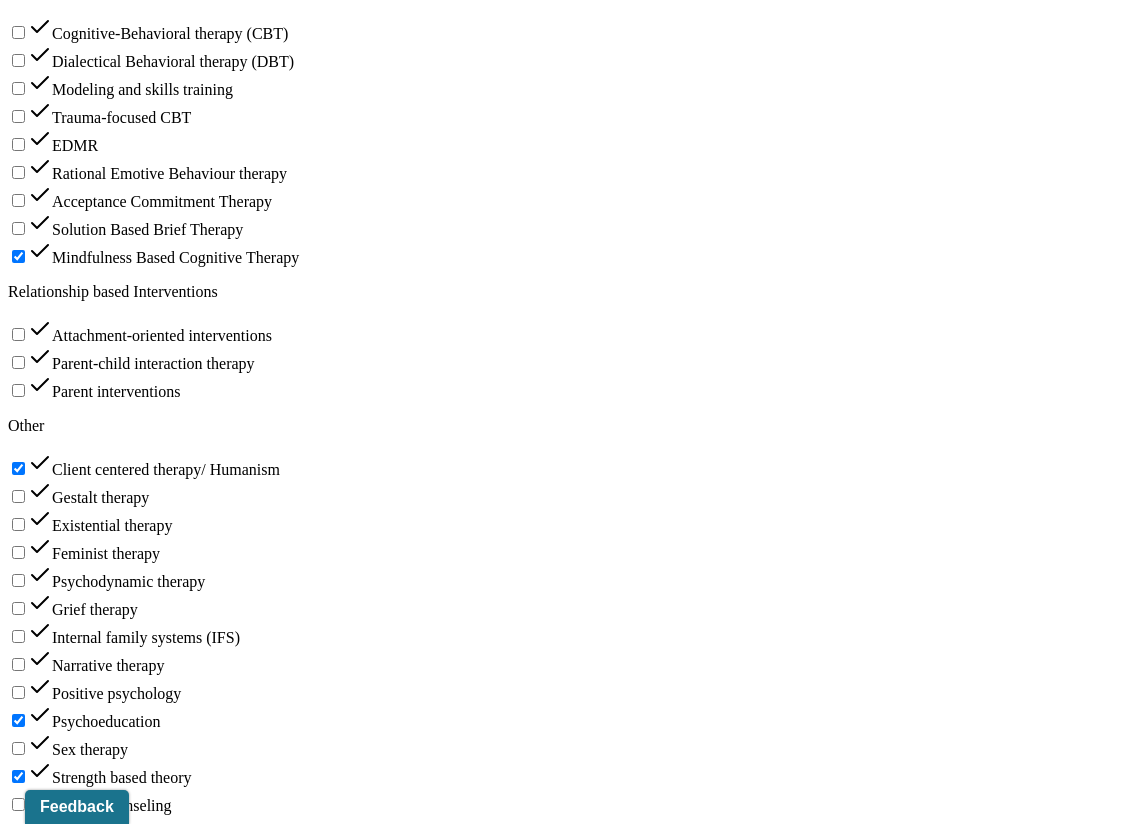 scroll, scrollTop: 2469, scrollLeft: 0, axis: vertical 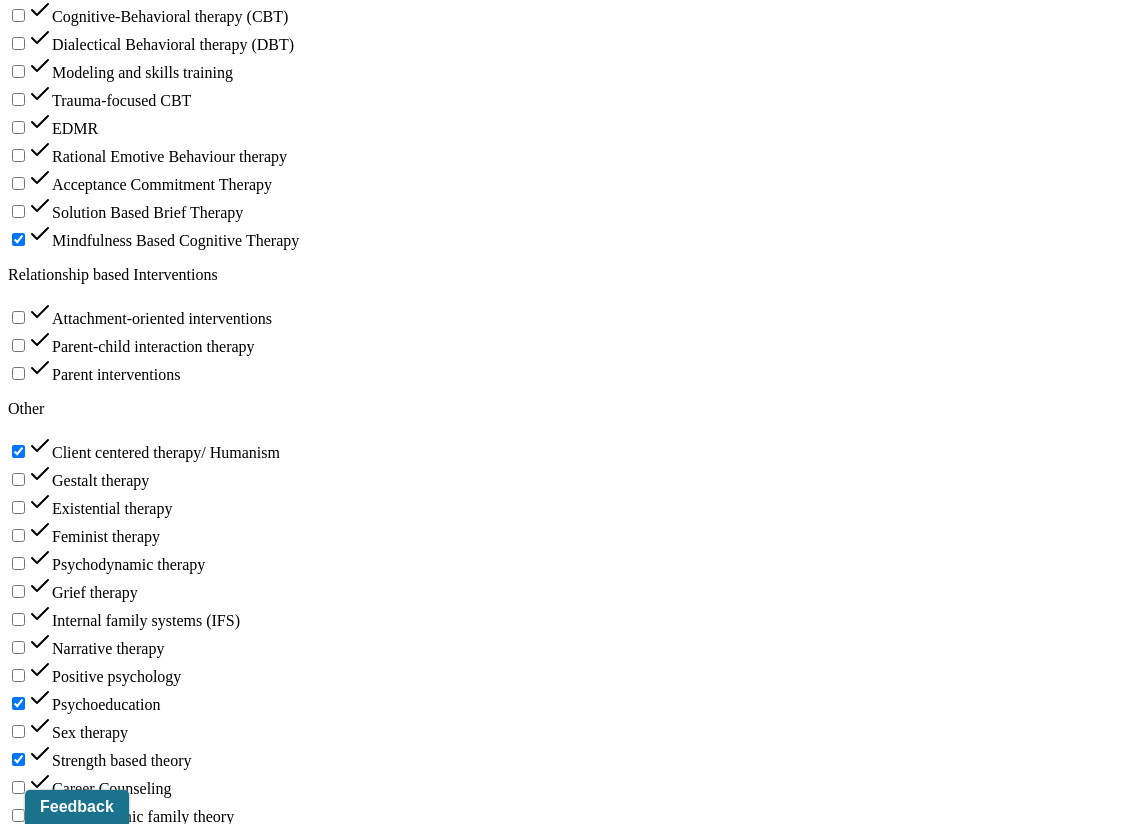 type on "Progress; client reports desire to engage in social activities once school starts" 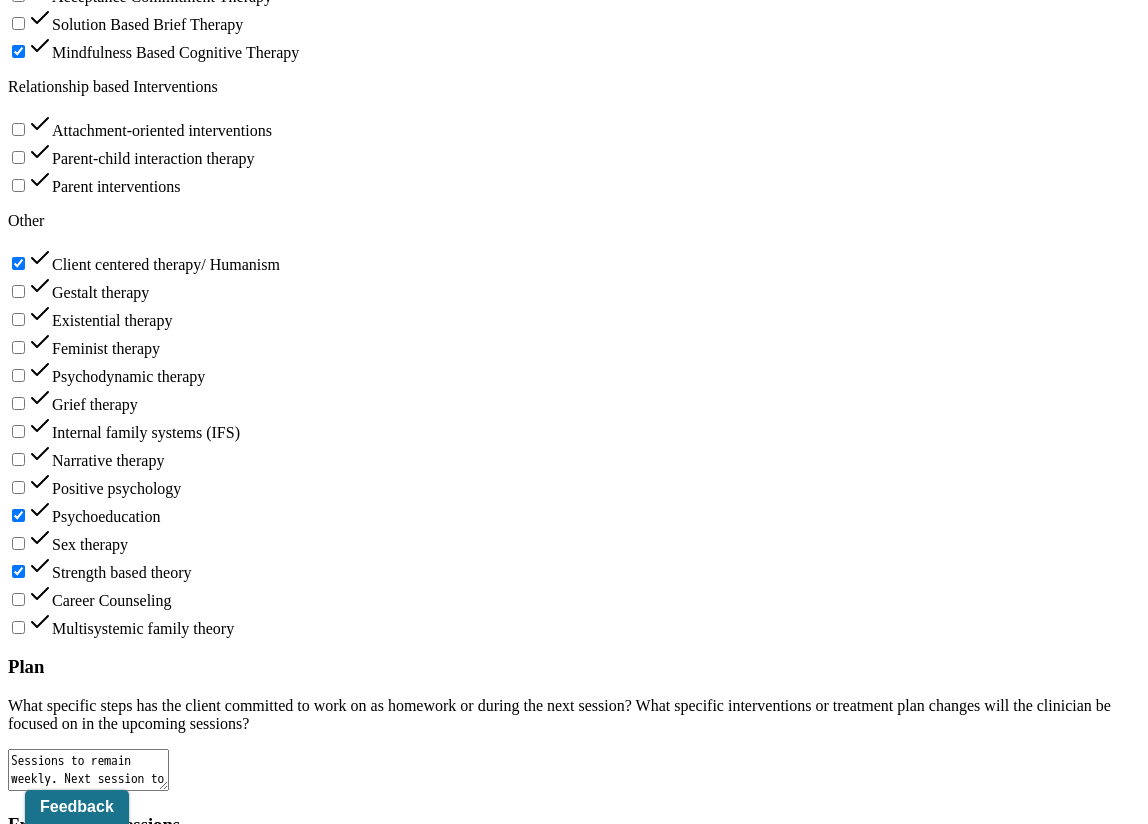 scroll, scrollTop: 2799, scrollLeft: 0, axis: vertical 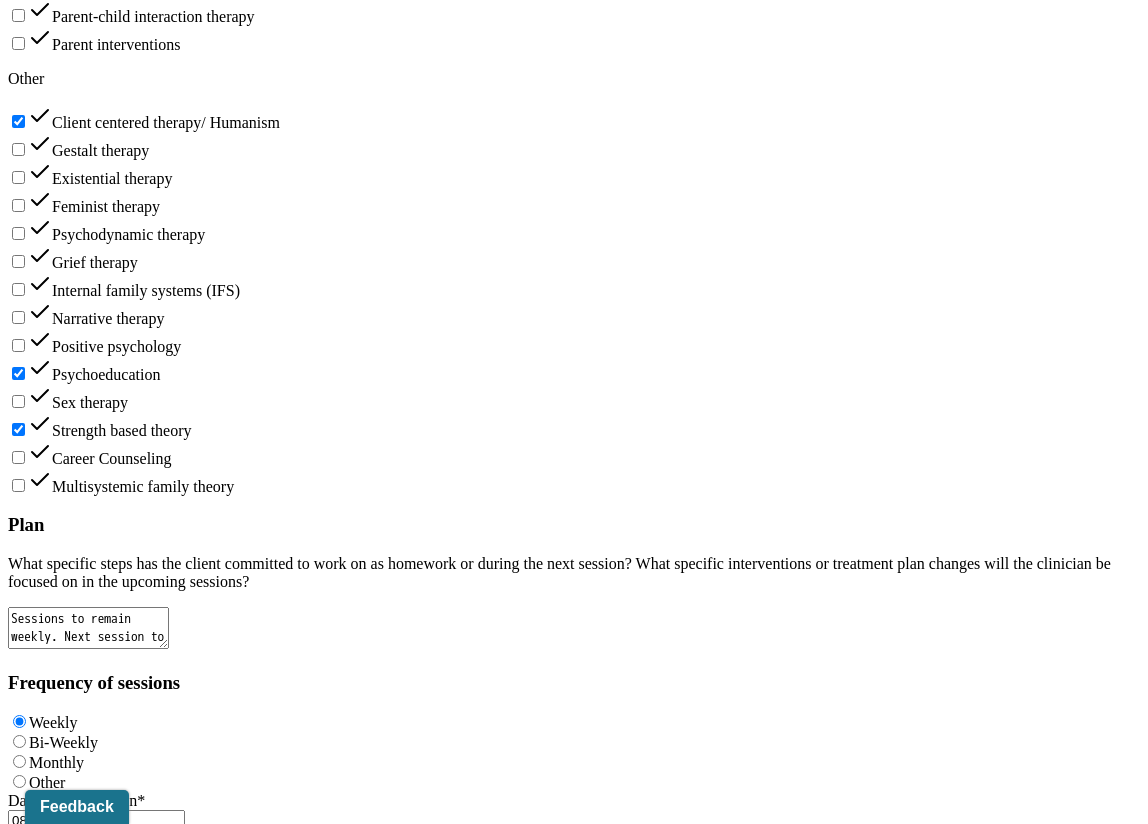 type on "Progress; client engaged in discussion surrounding coping skills to utilize during the driving exam" 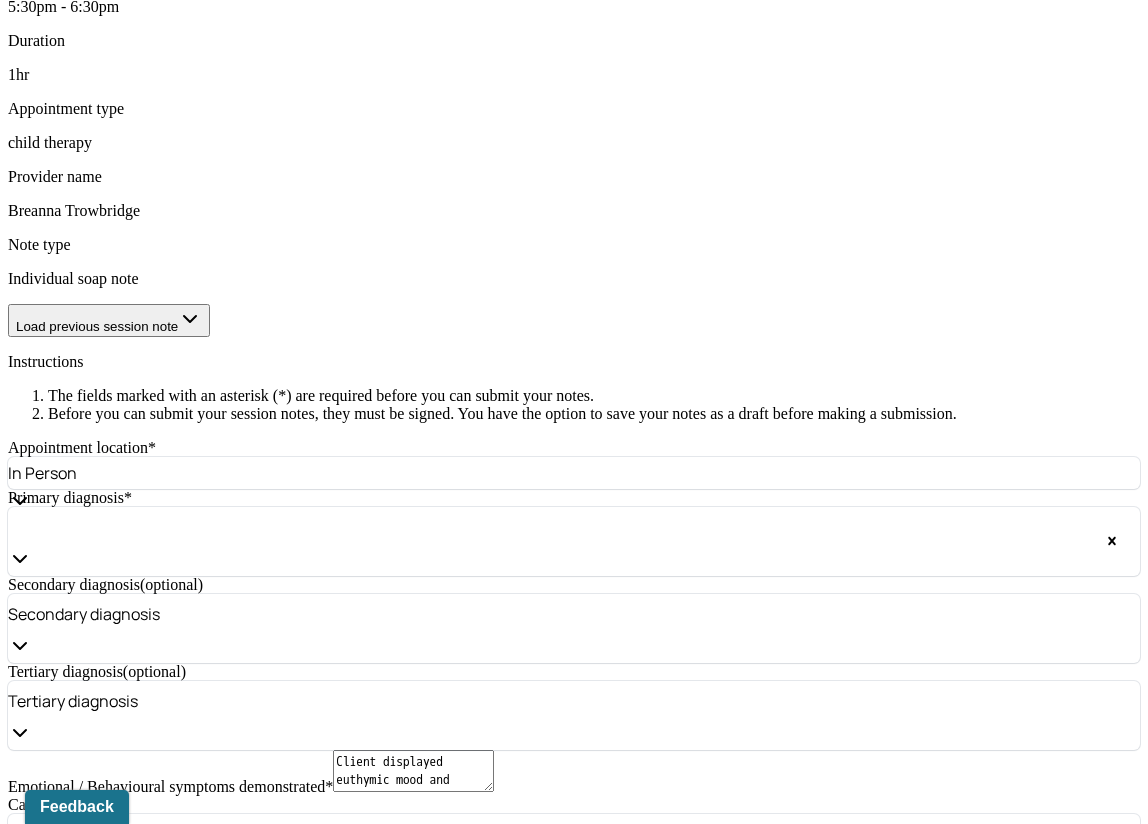 scroll, scrollTop: 941, scrollLeft: 0, axis: vertical 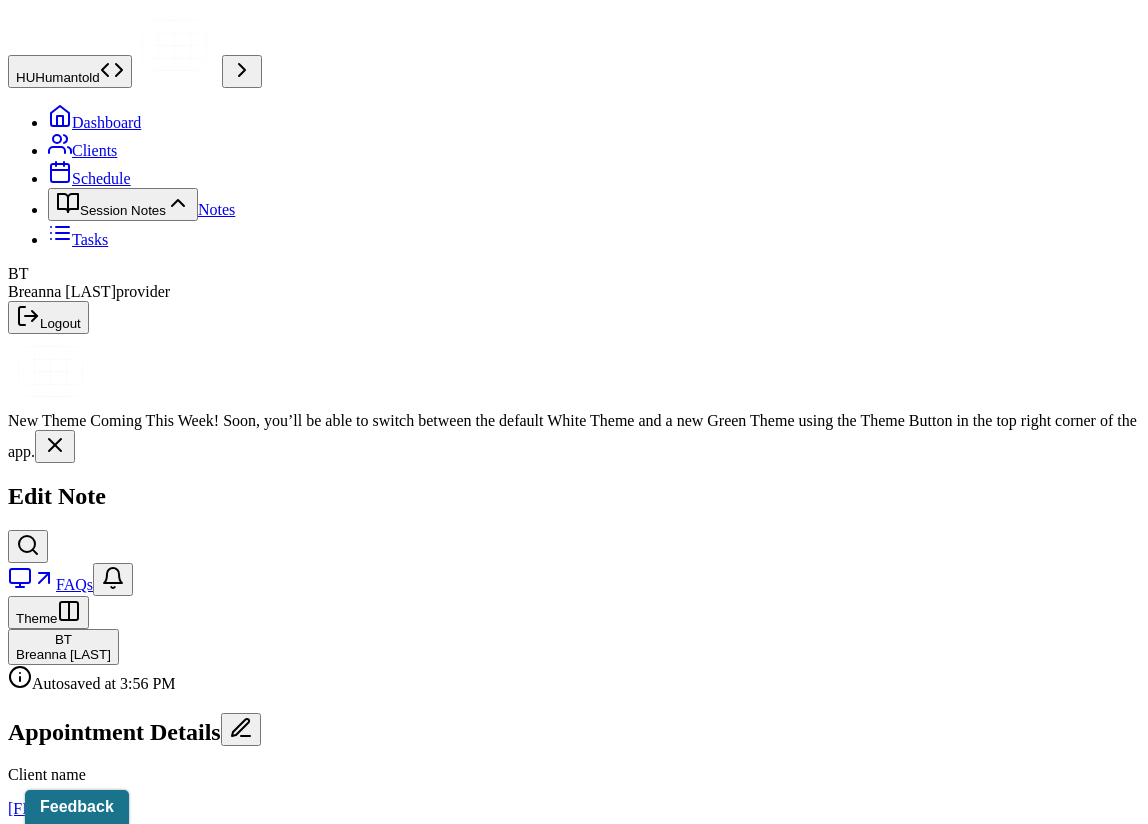 type on "bt1" 